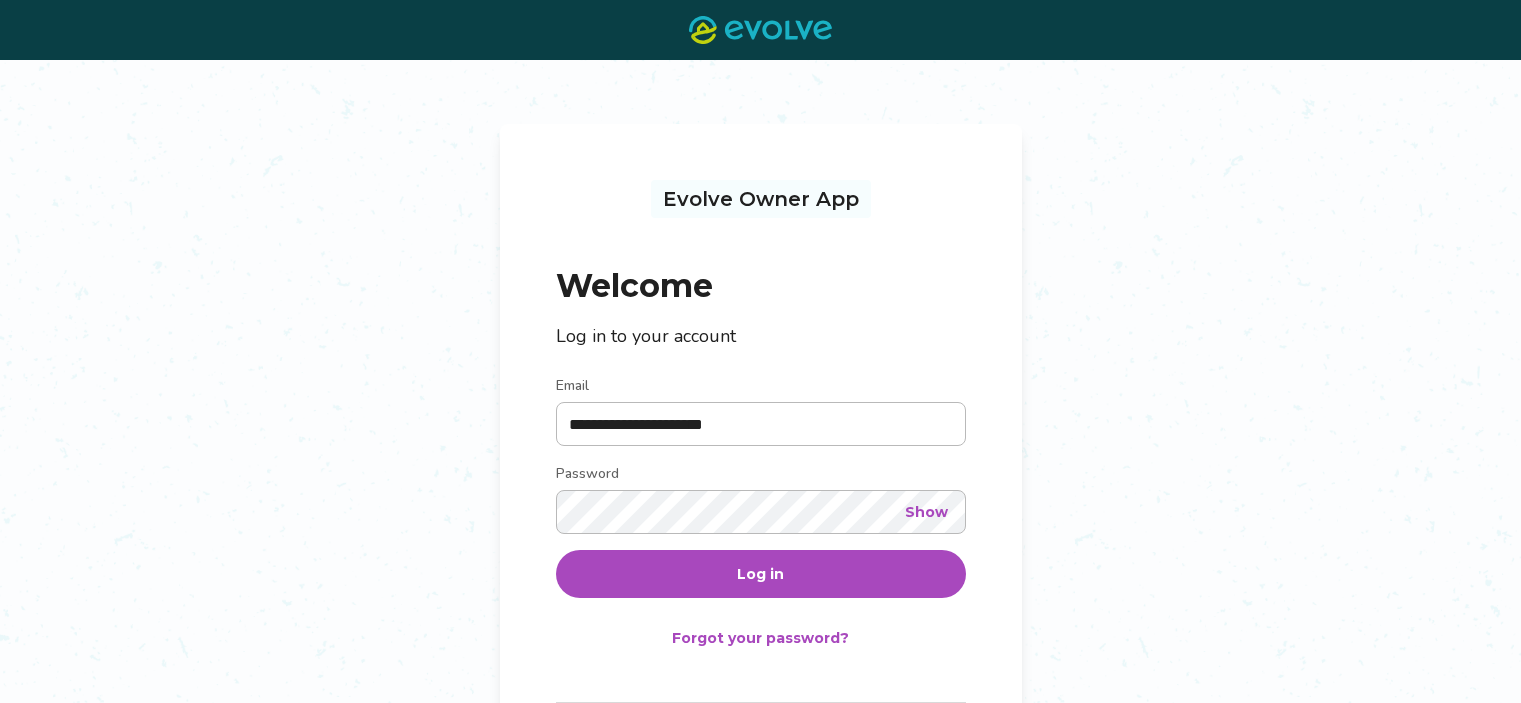 scroll, scrollTop: 0, scrollLeft: 0, axis: both 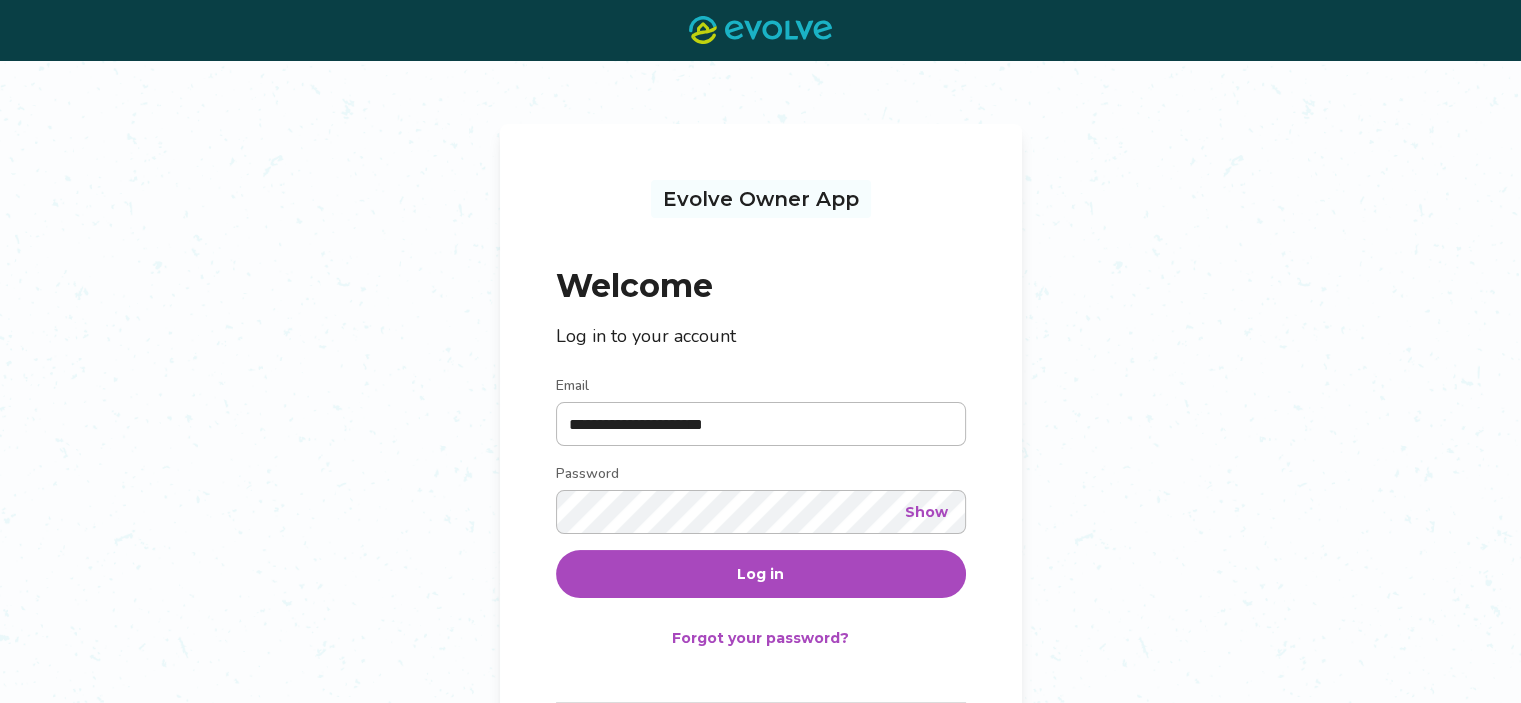 click on "Log in" at bounding box center [761, 574] 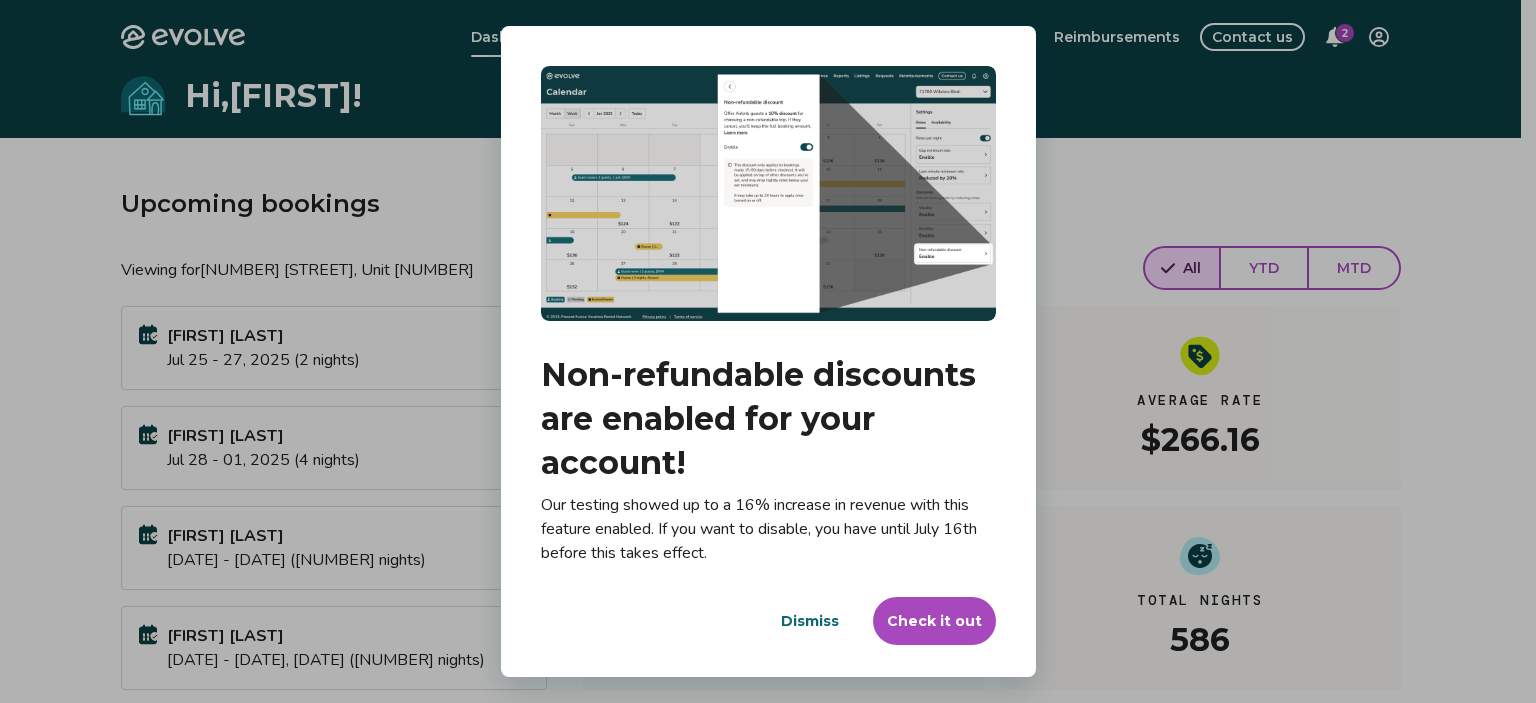 click on "Check it out" at bounding box center (934, 621) 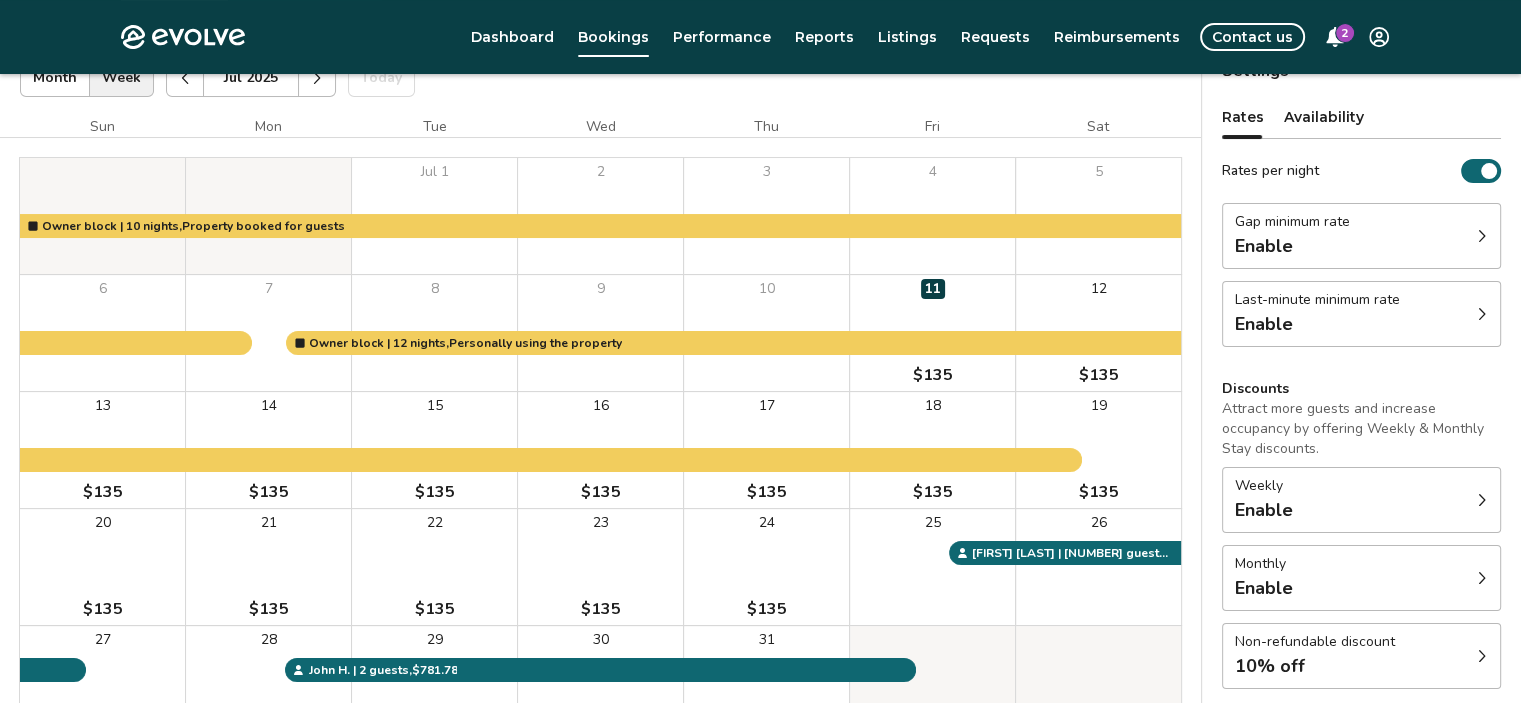 scroll, scrollTop: 144, scrollLeft: 0, axis: vertical 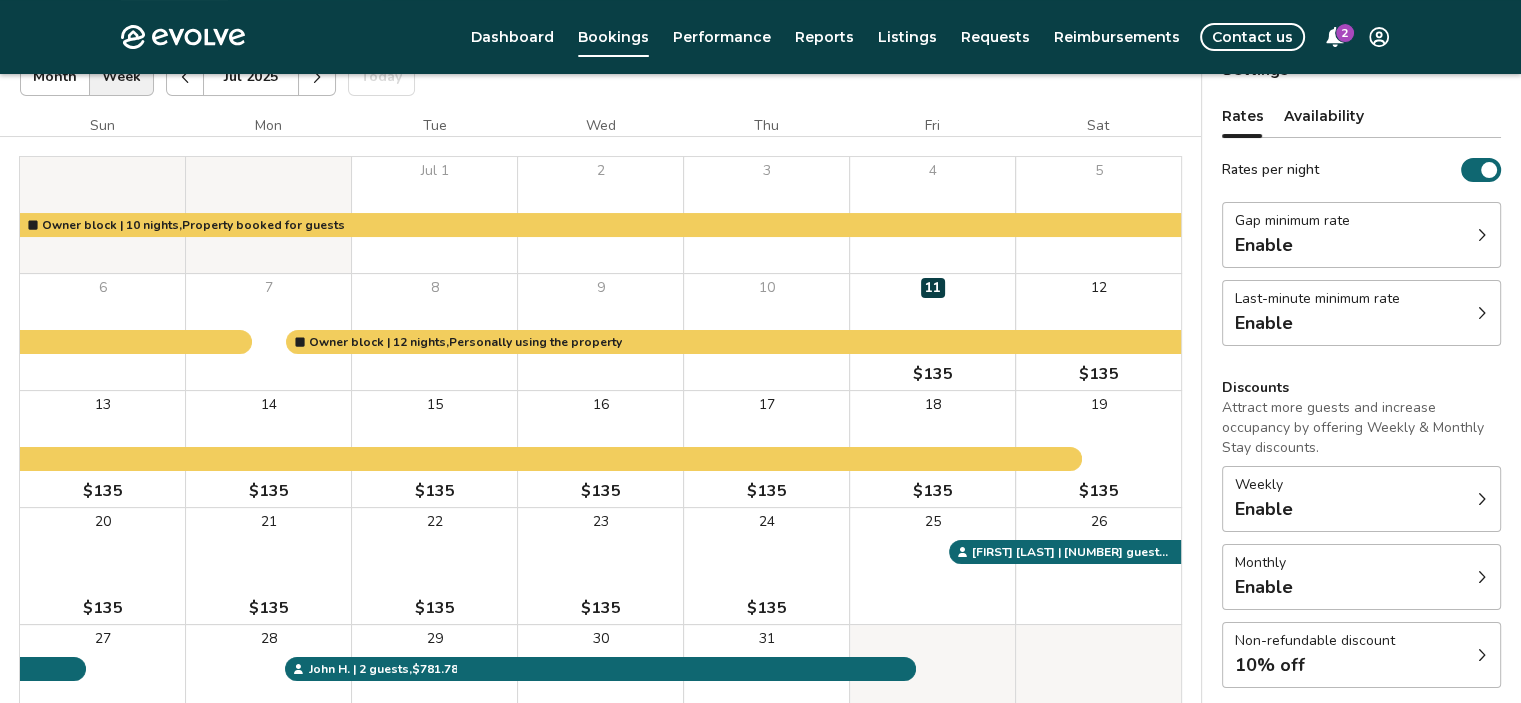 click on "Last-minute minimum rate Enable" at bounding box center [1361, 313] 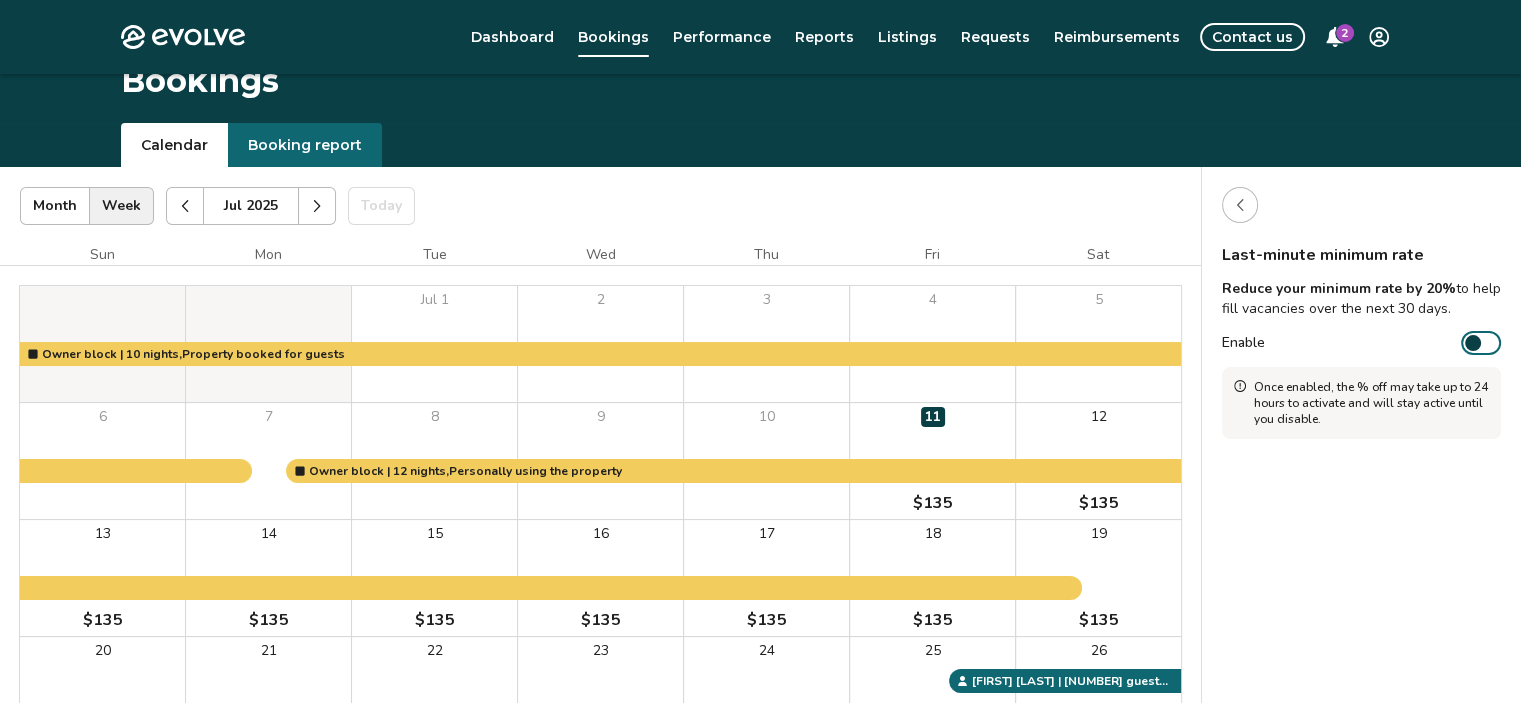 scroll, scrollTop: 1, scrollLeft: 0, axis: vertical 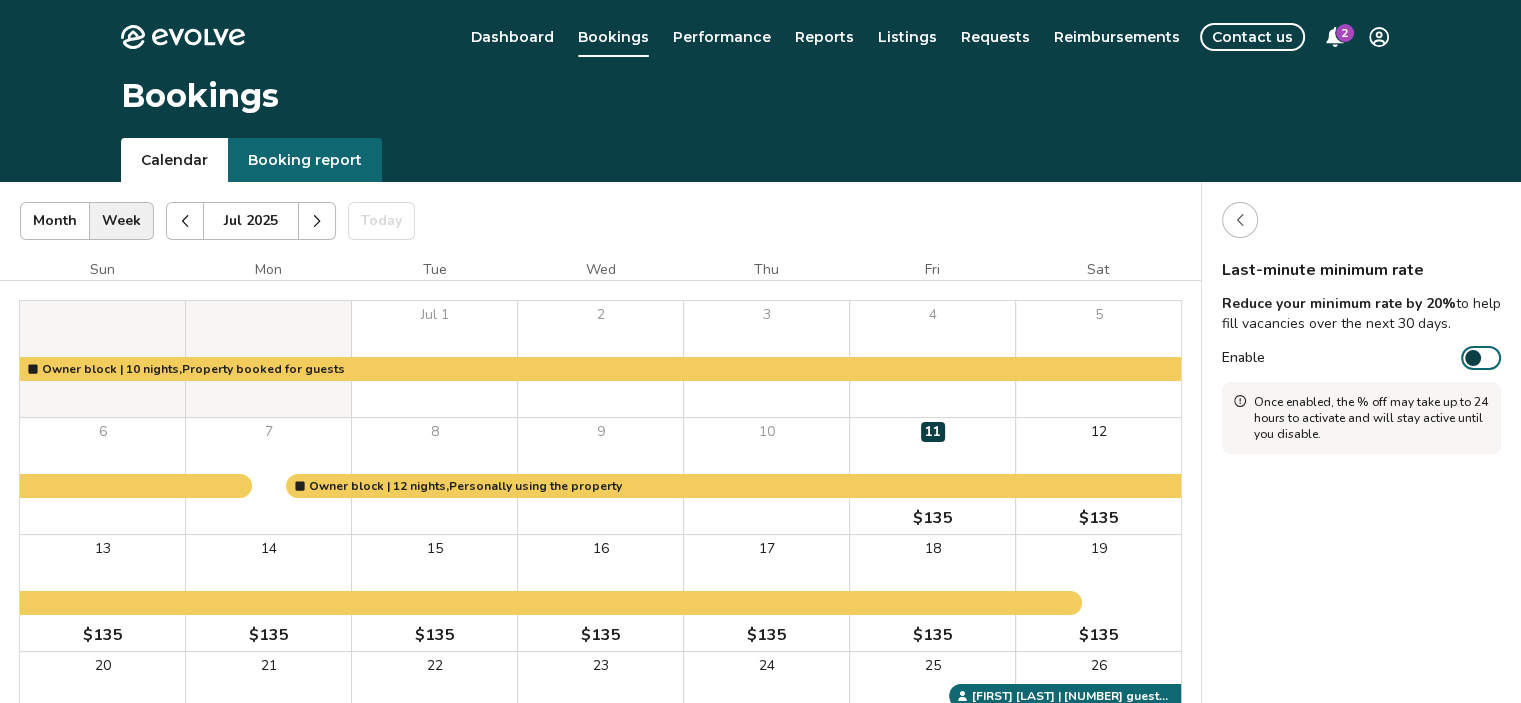 click 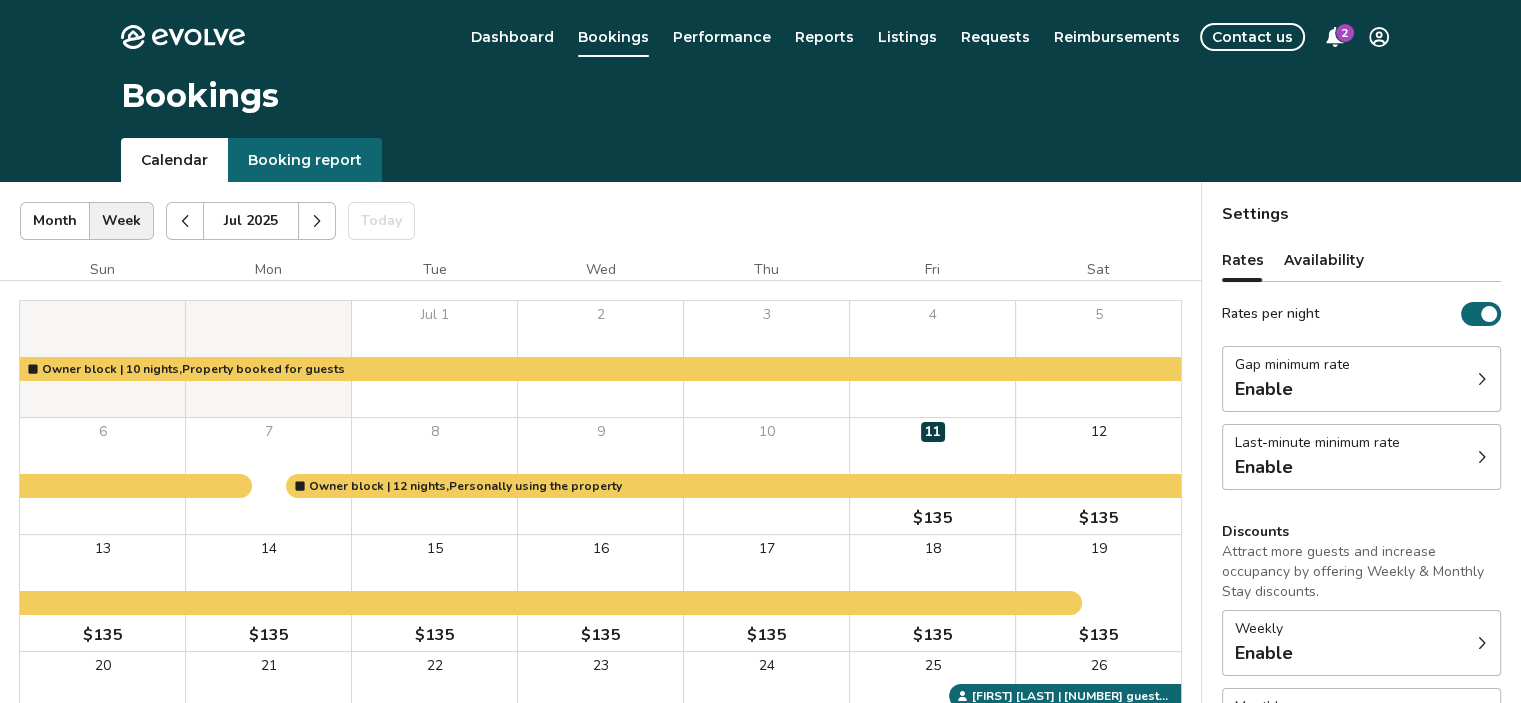 click 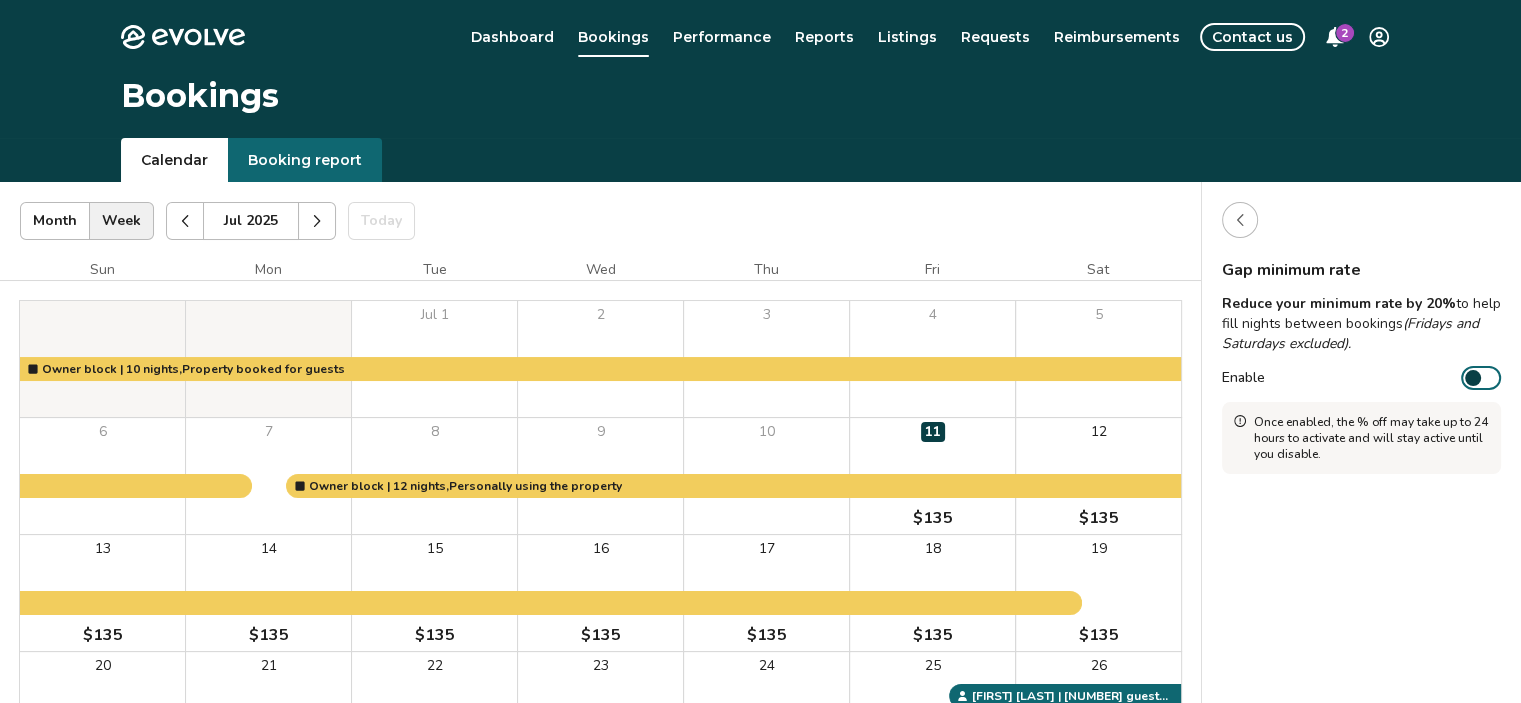 click at bounding box center [1473, 378] 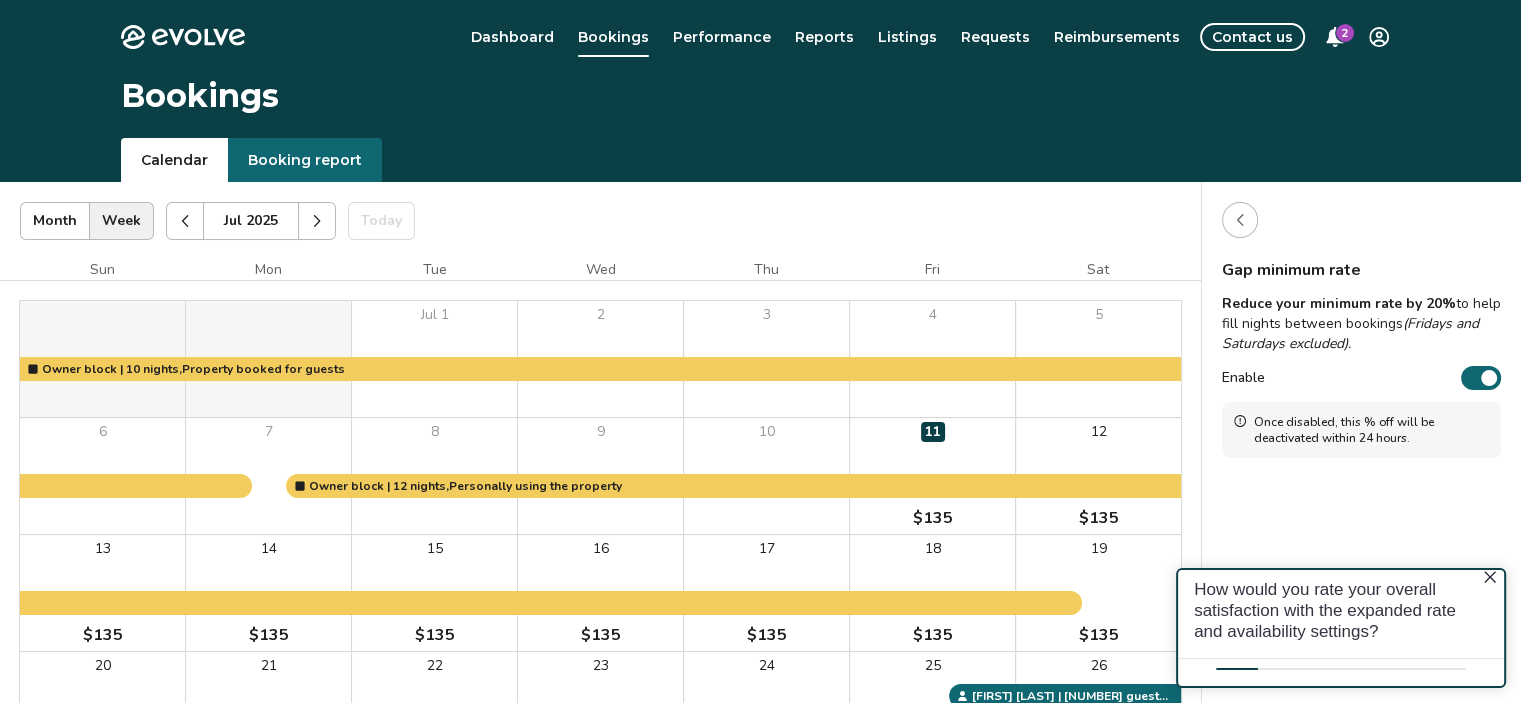 scroll, scrollTop: 0, scrollLeft: 0, axis: both 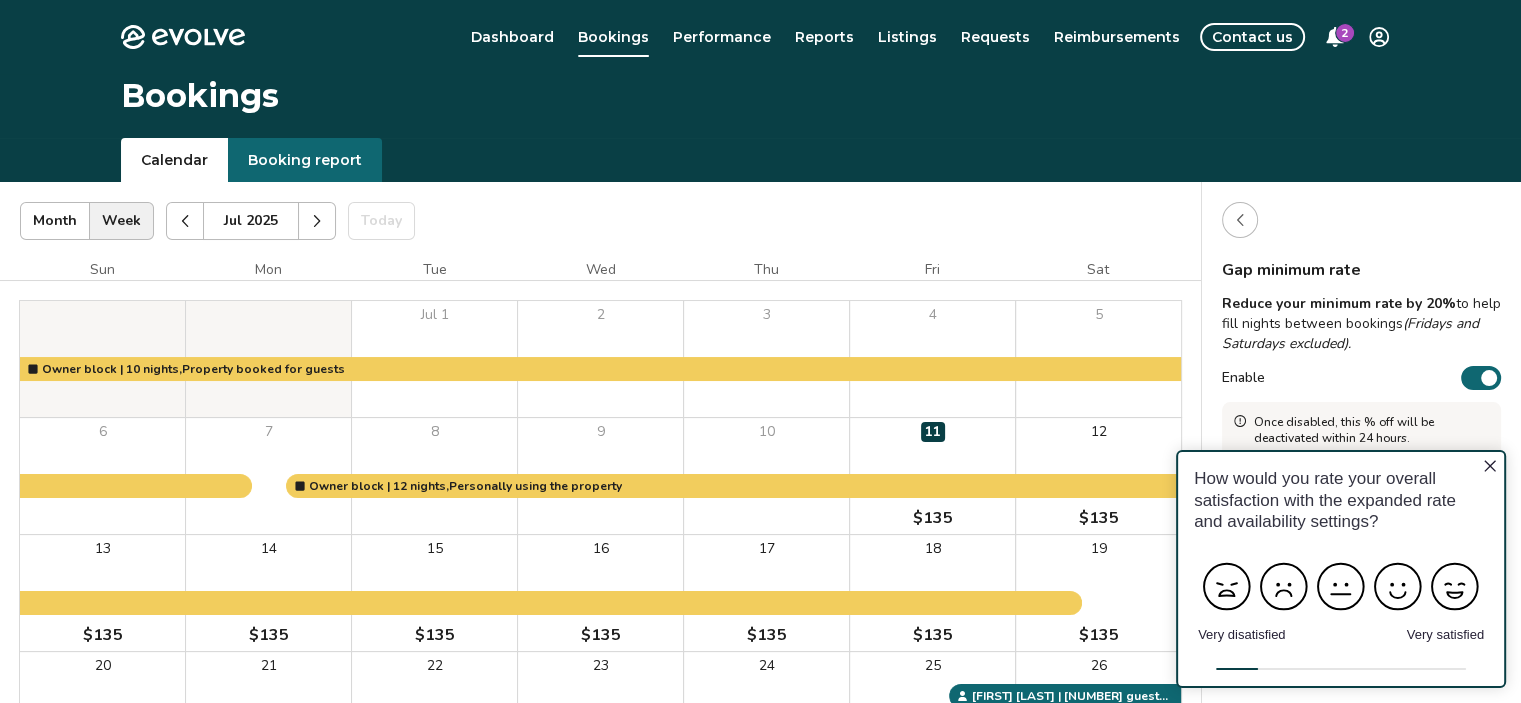 click 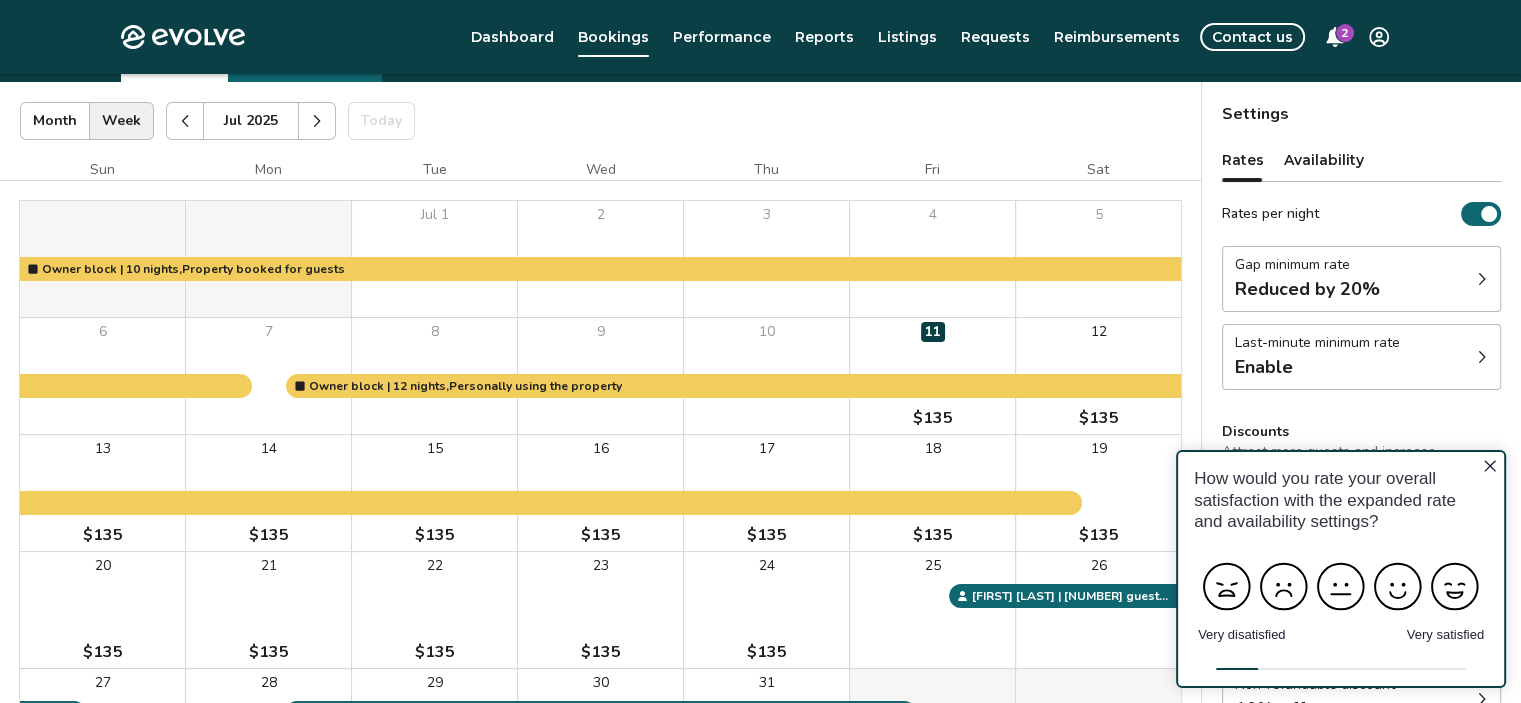 scroll, scrollTop: 96, scrollLeft: 0, axis: vertical 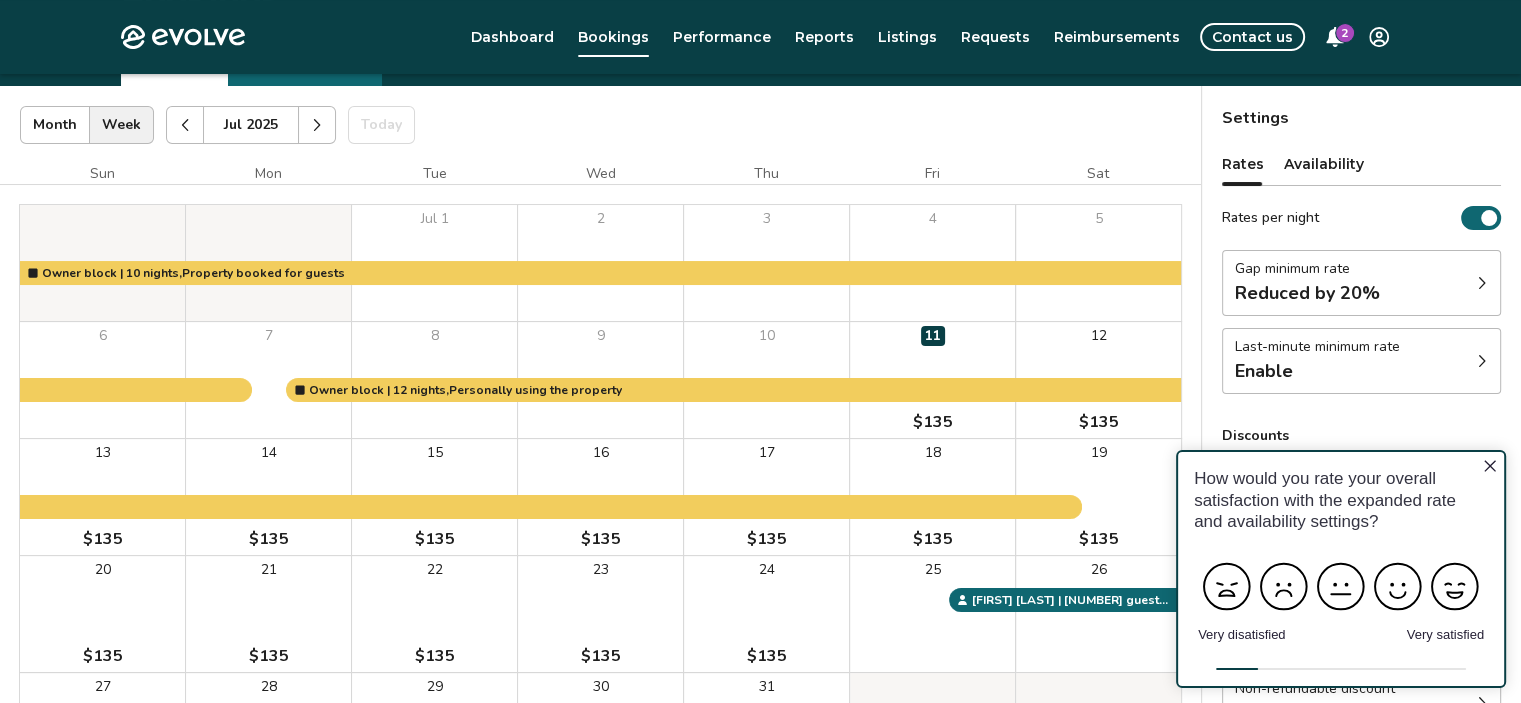 click 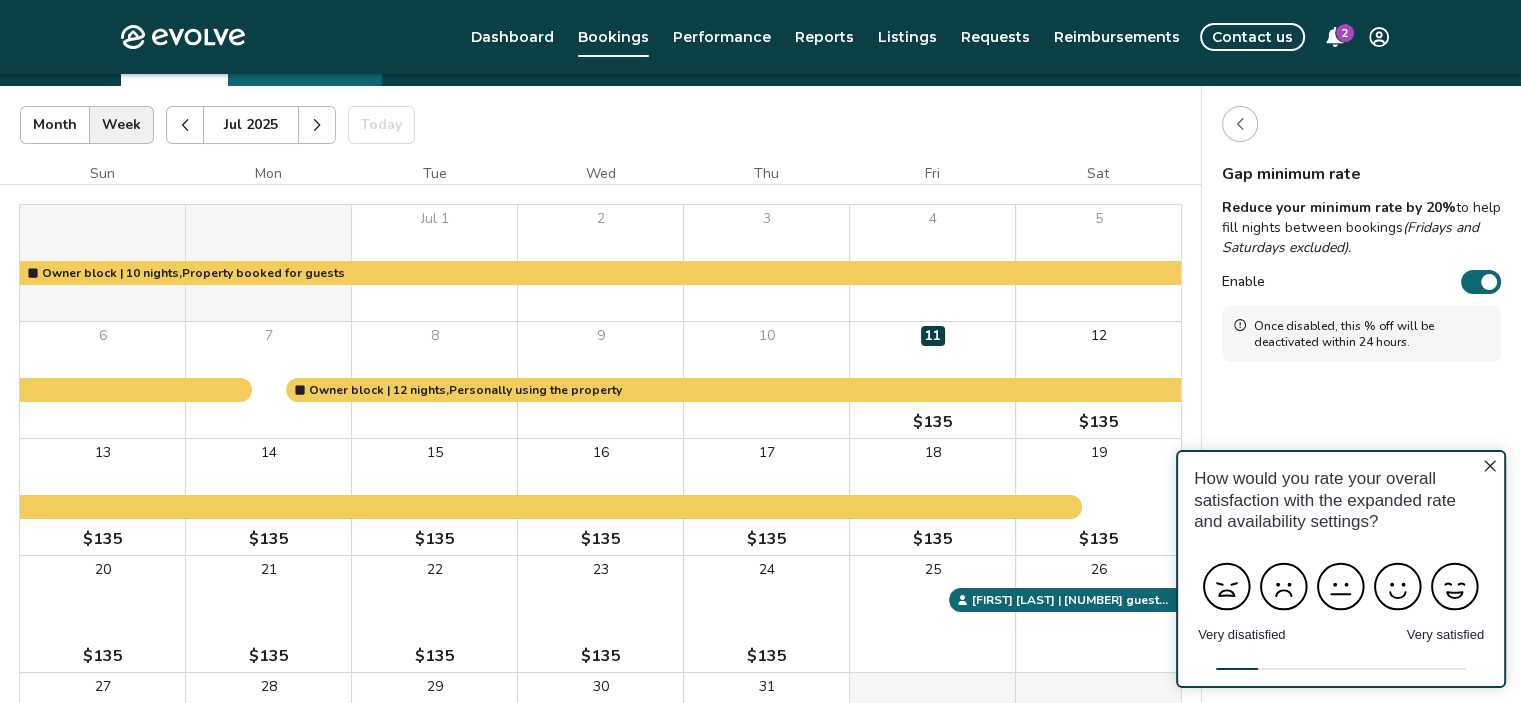 click on "Enable" at bounding box center [1481, 282] 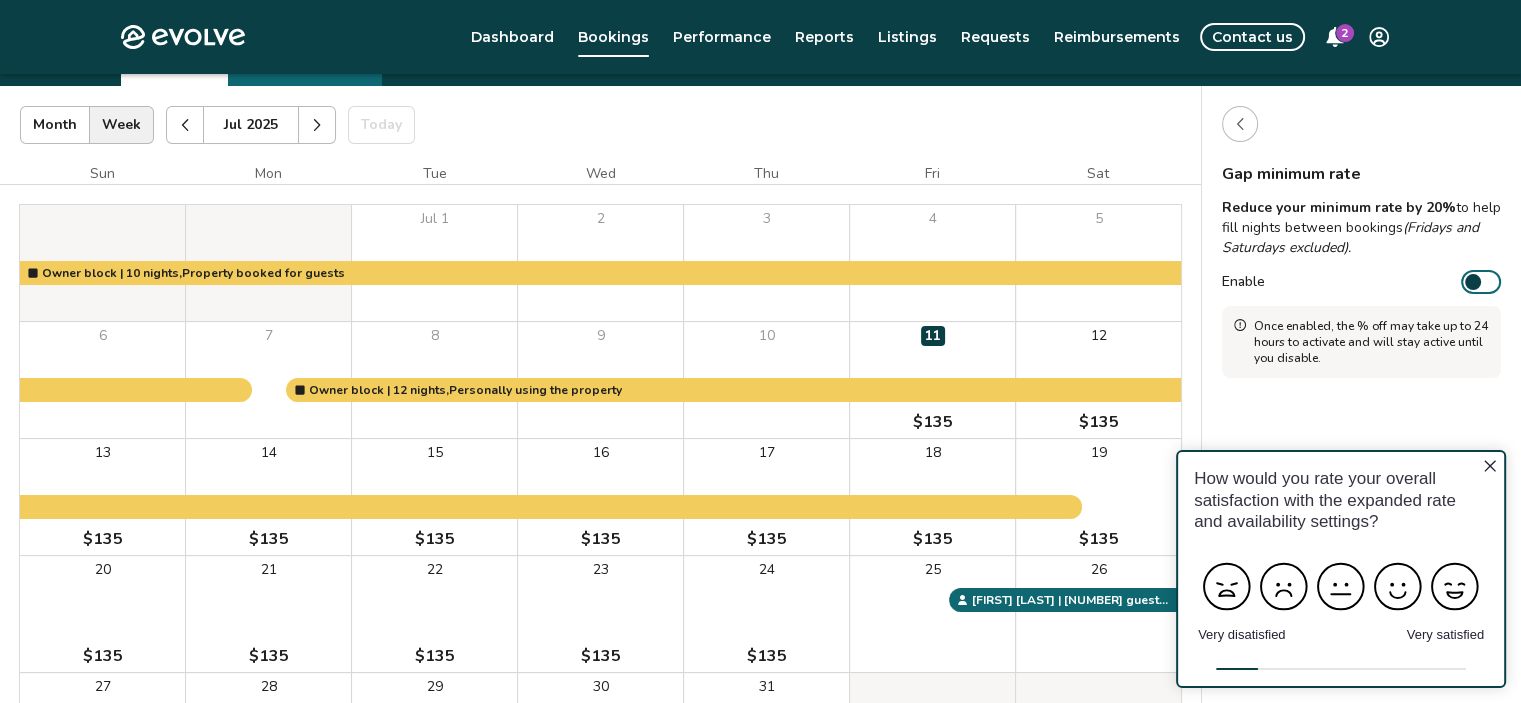 click 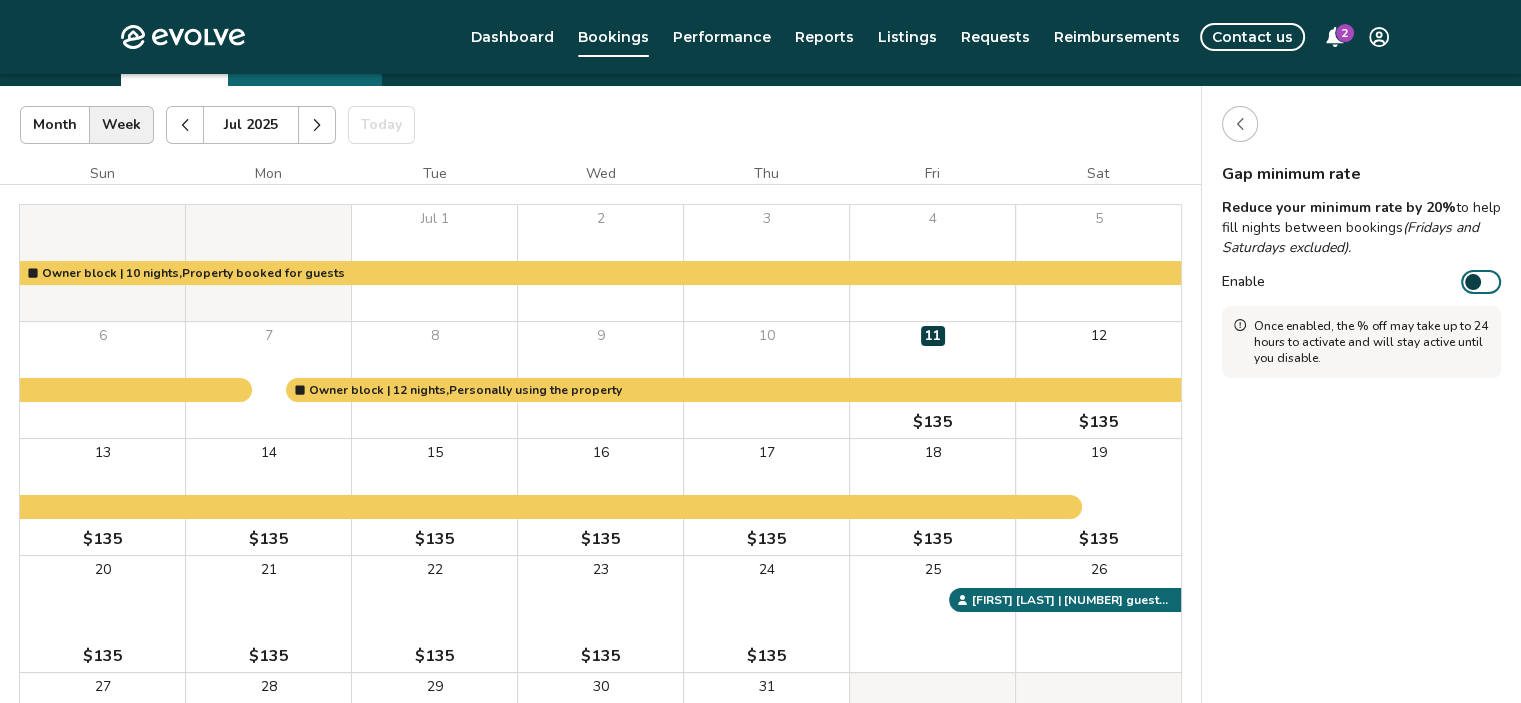 click at bounding box center [1240, 124] 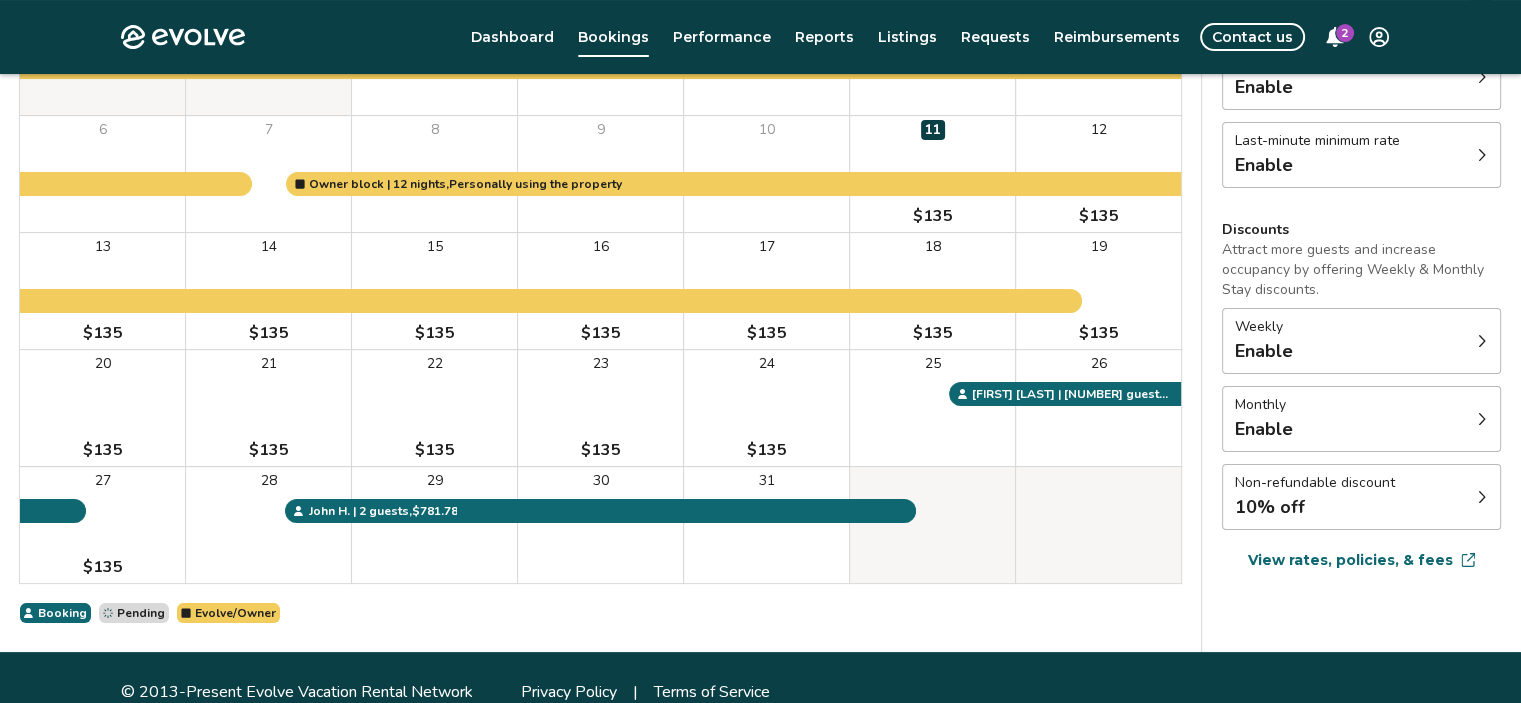 scroll, scrollTop: 331, scrollLeft: 0, axis: vertical 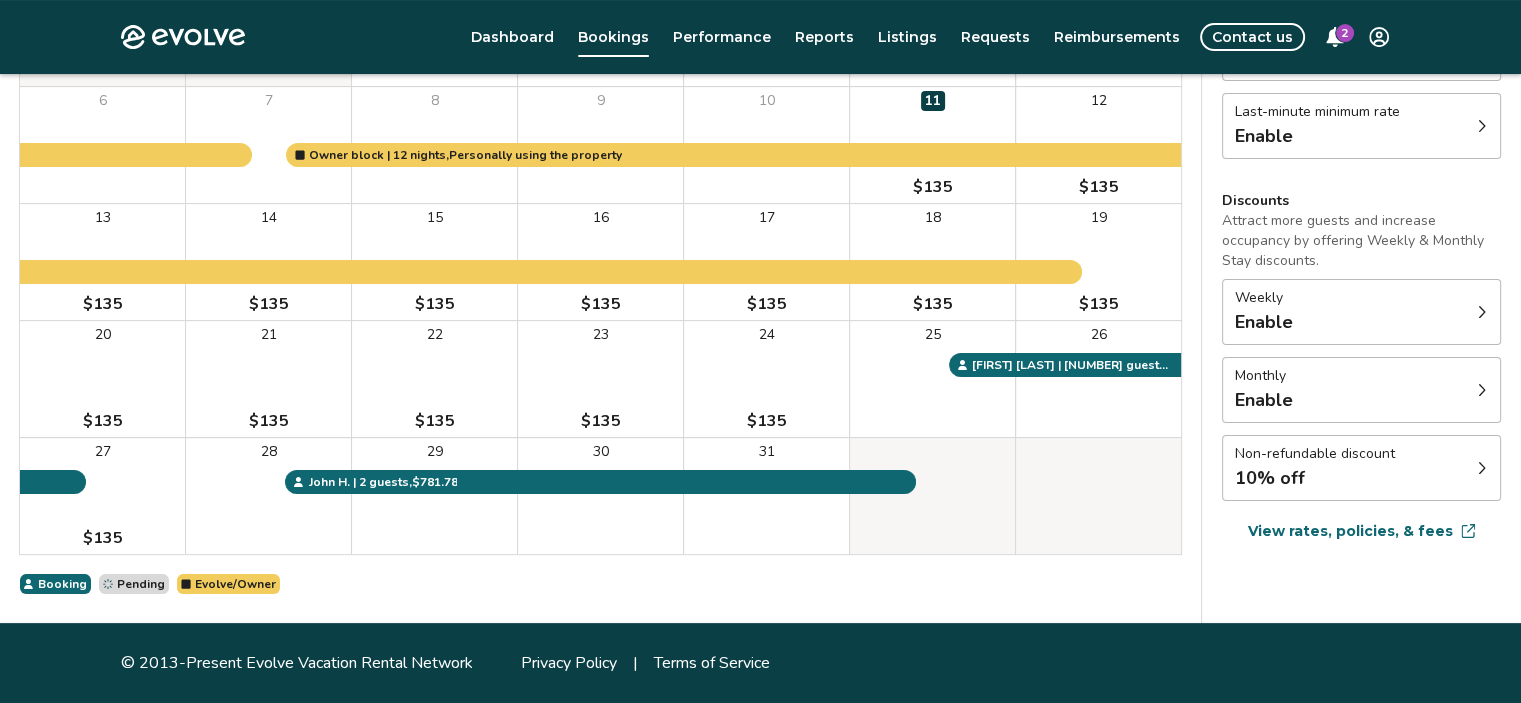 click on "Non-refundable discount 10% off" at bounding box center [1361, 468] 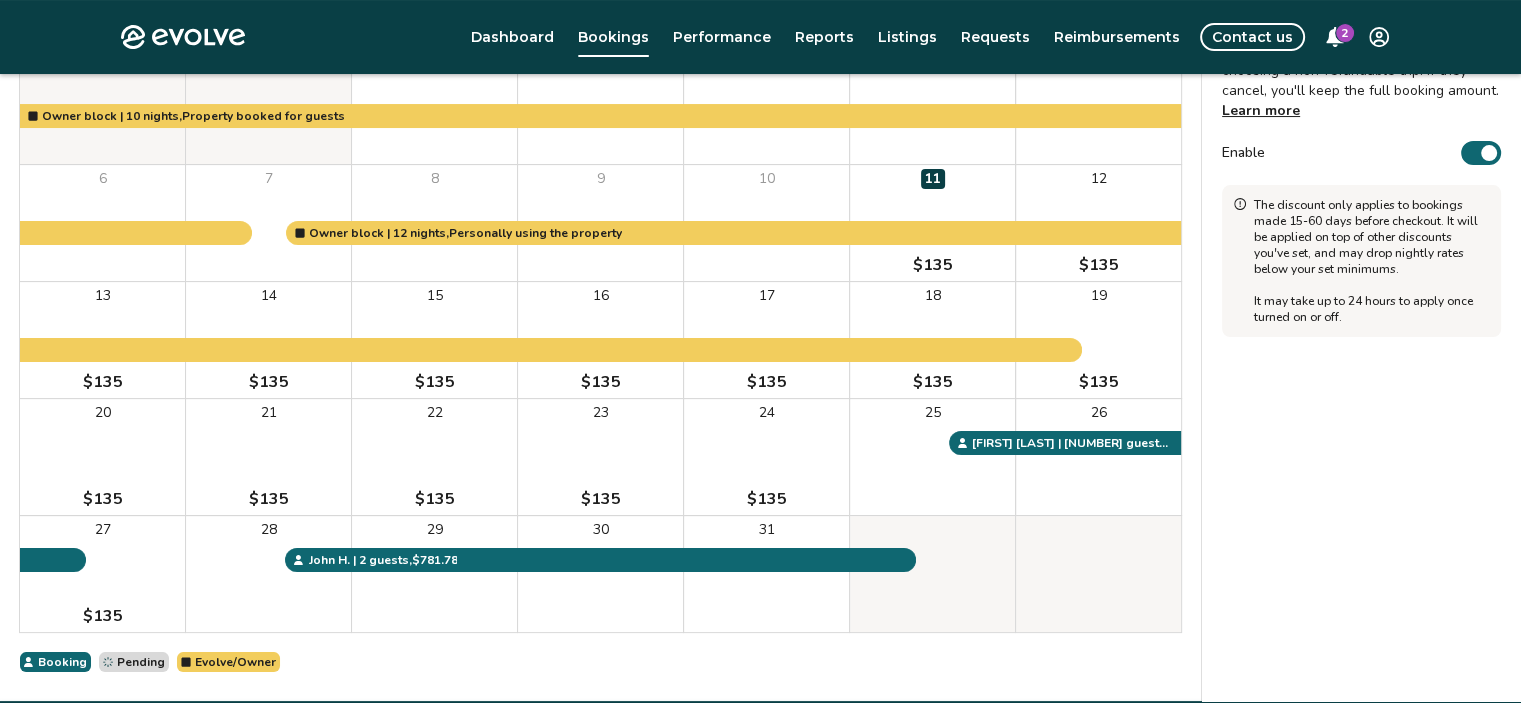 scroll, scrollTop: 249, scrollLeft: 0, axis: vertical 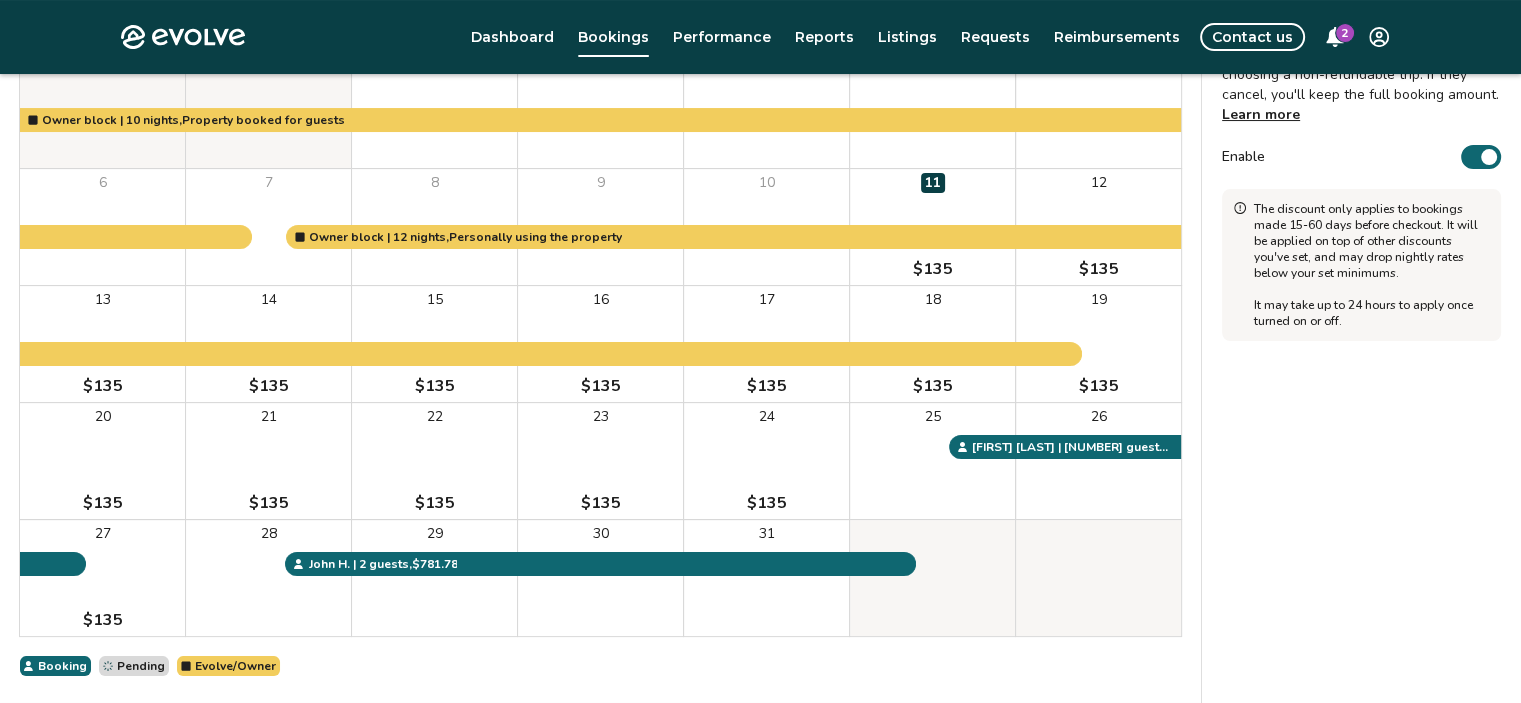 click on "Enable" at bounding box center (1481, 157) 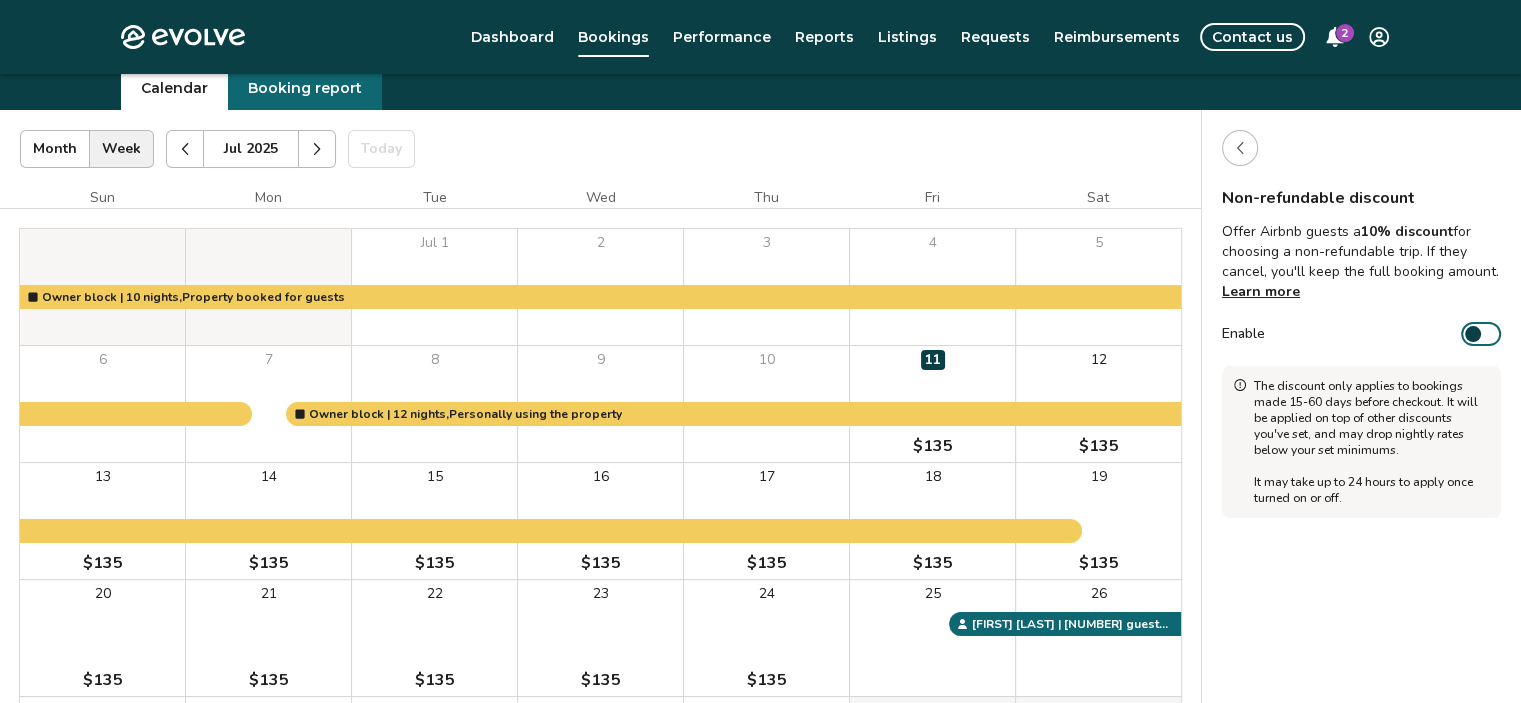 scroll, scrollTop: 71, scrollLeft: 0, axis: vertical 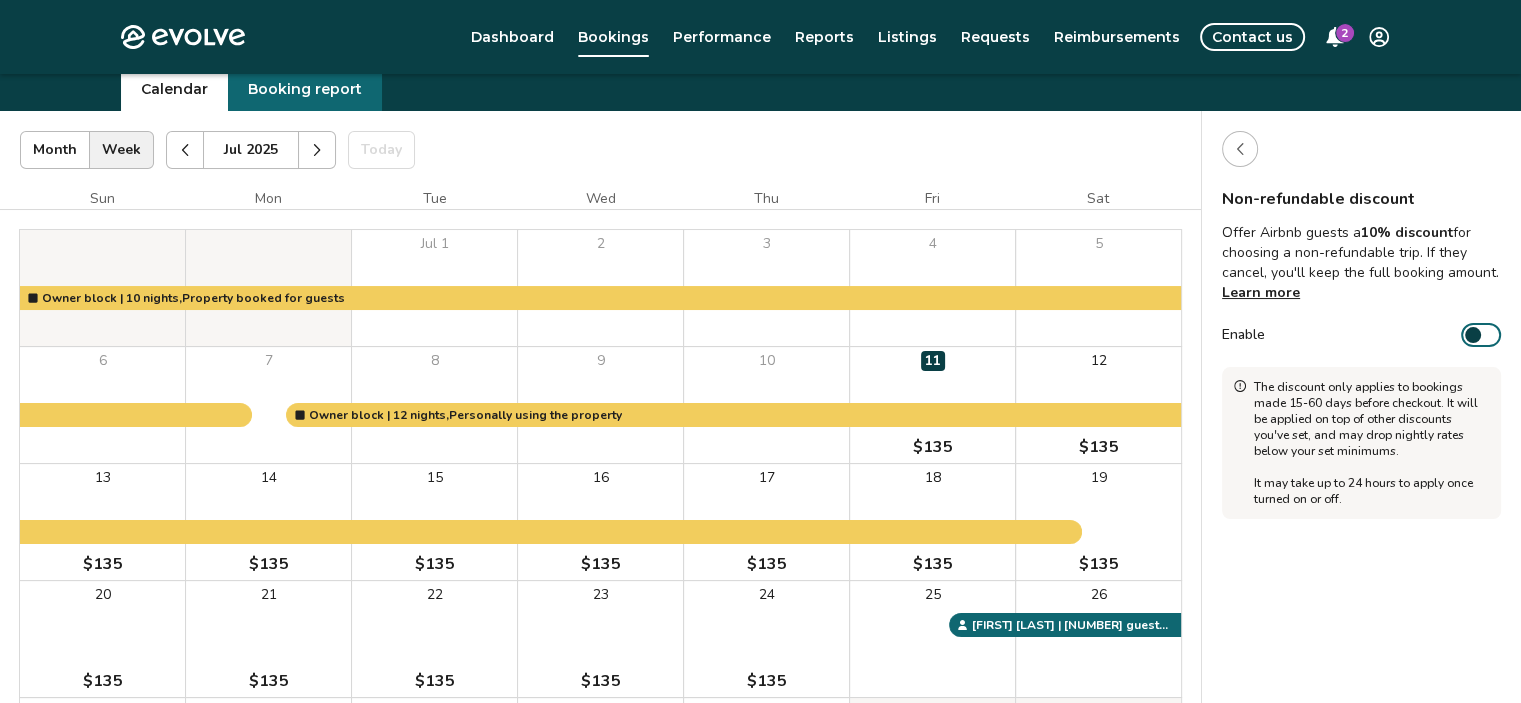 click at bounding box center [1240, 149] 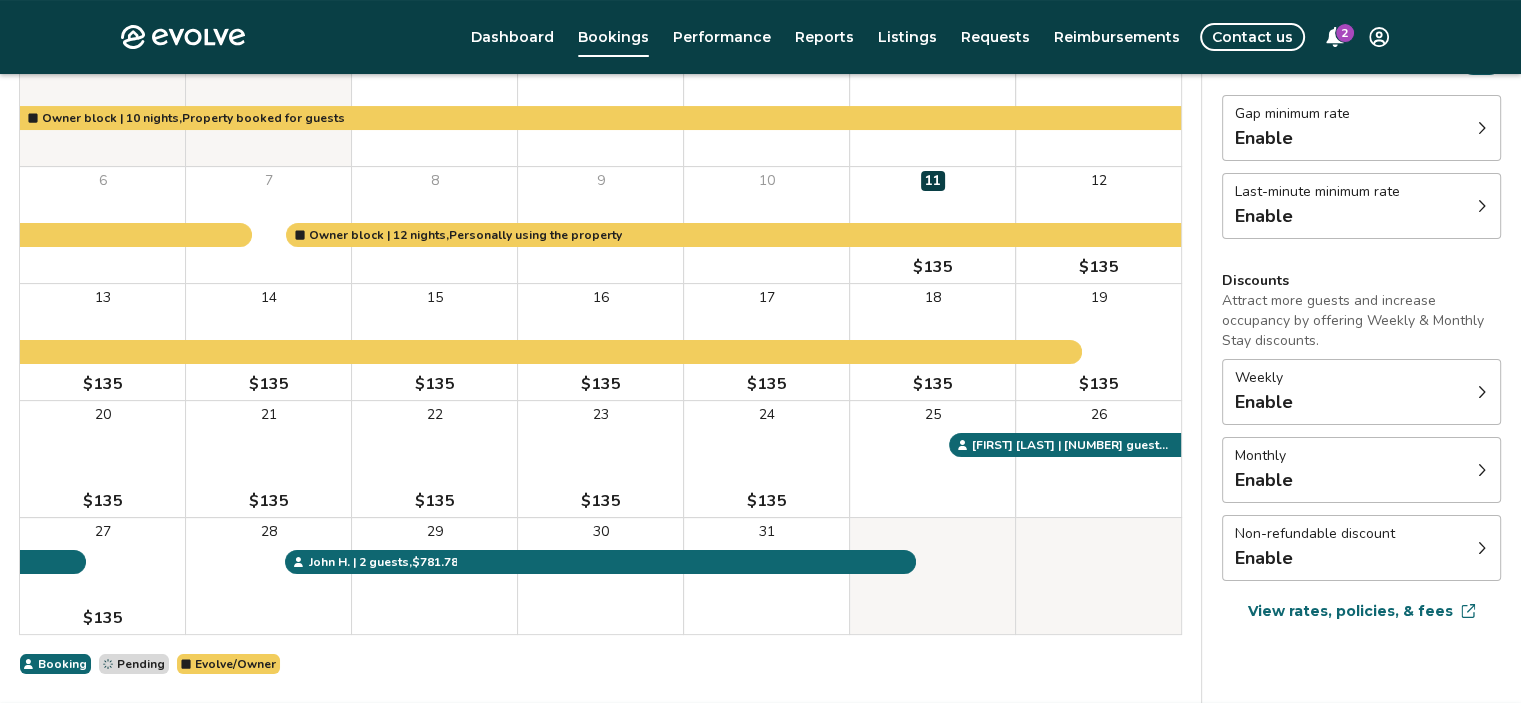 scroll, scrollTop: 331, scrollLeft: 0, axis: vertical 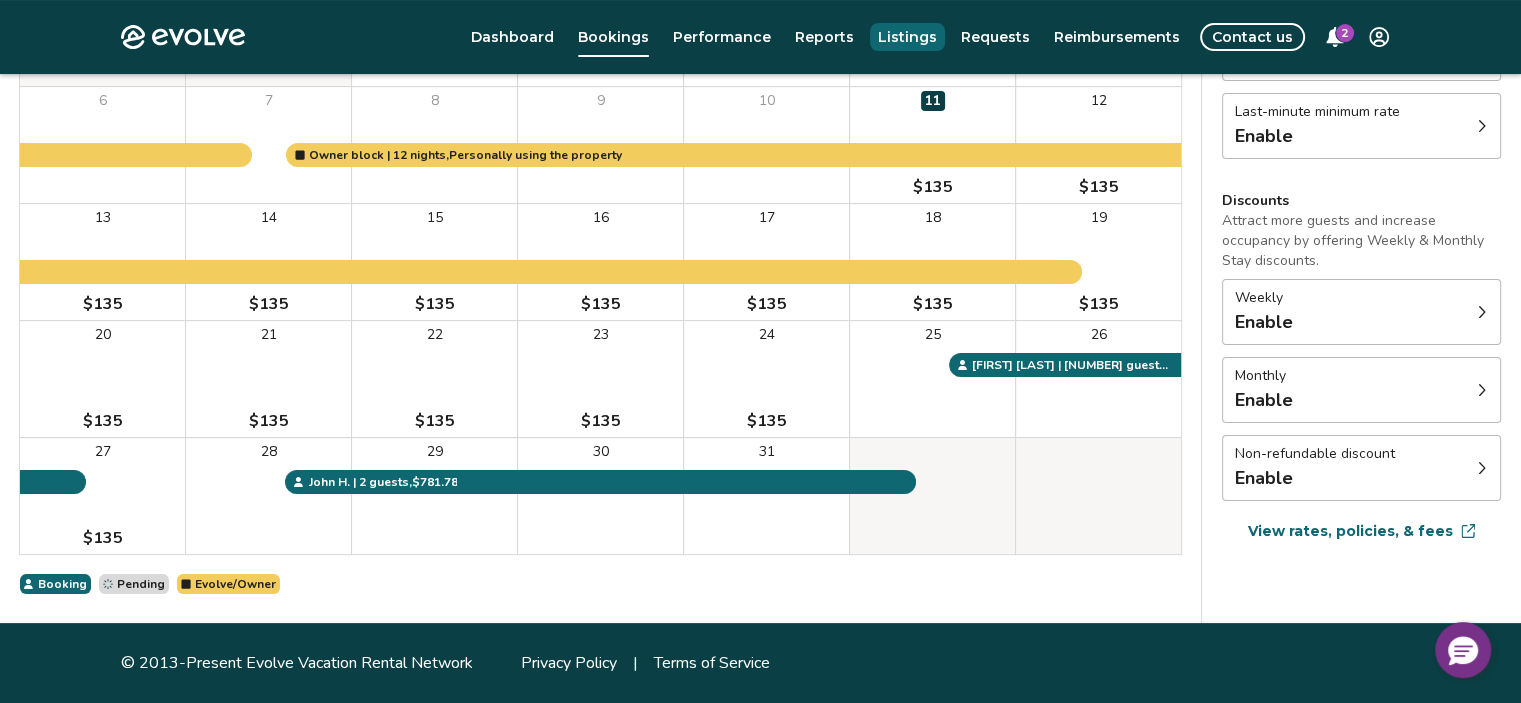 click on "Listings" at bounding box center [907, 37] 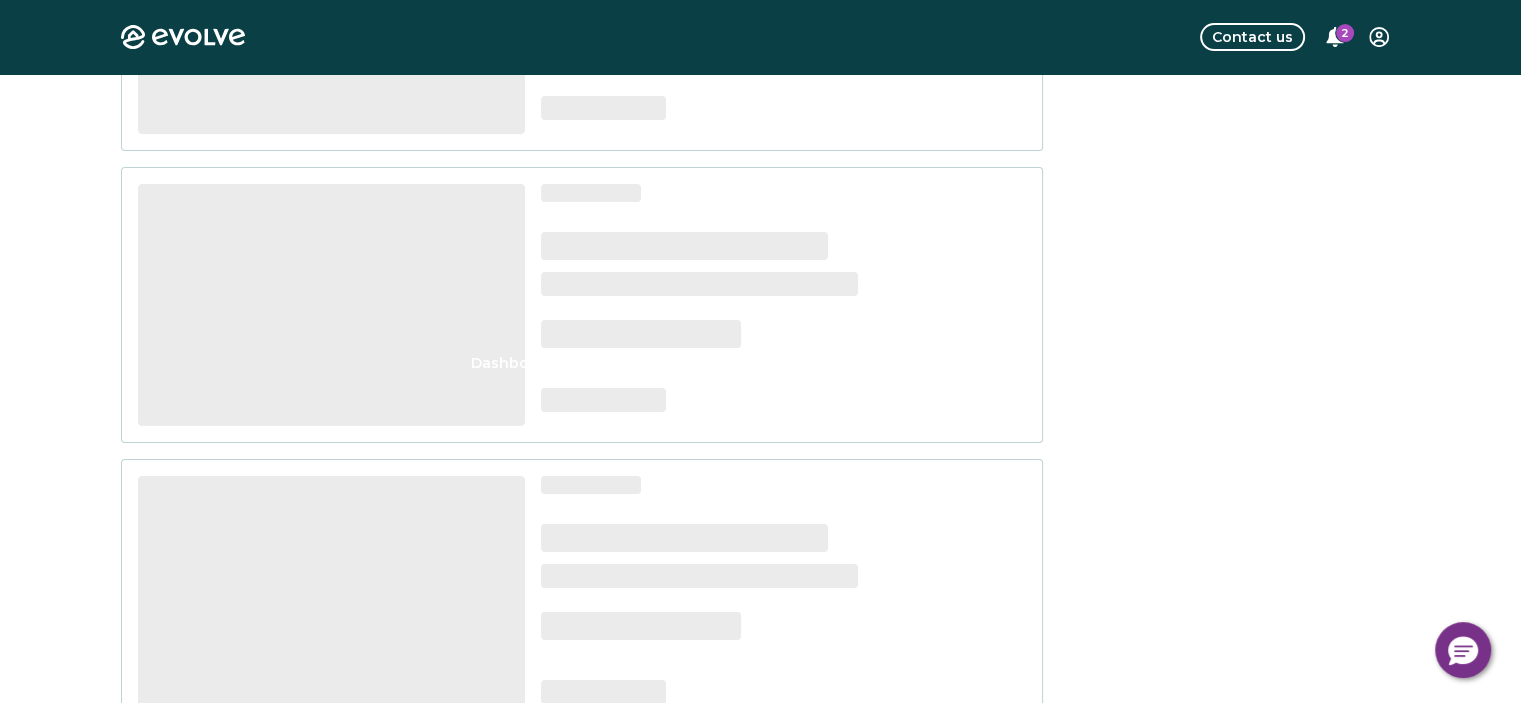 scroll, scrollTop: 0, scrollLeft: 0, axis: both 